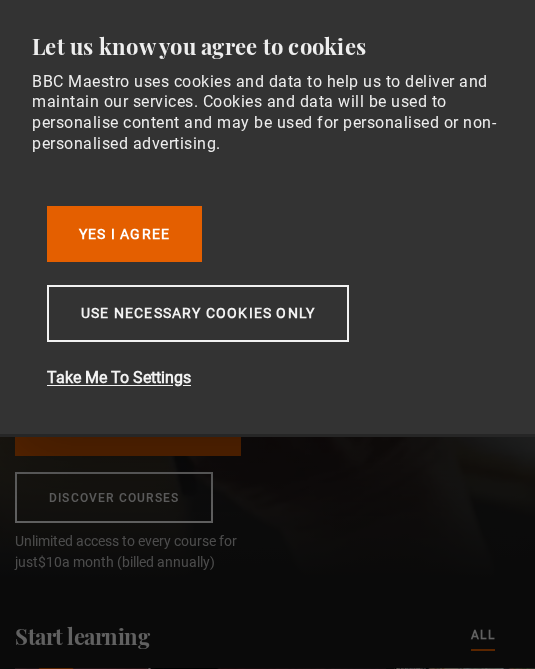 scroll, scrollTop: 0, scrollLeft: 0, axis: both 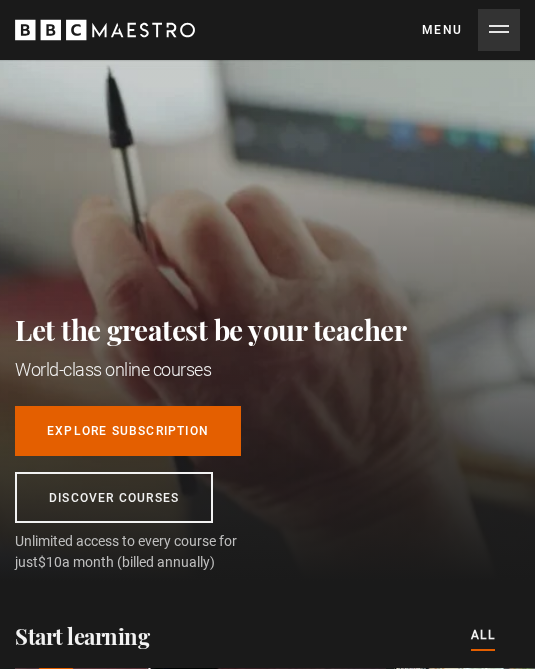 click on "Menu
Close" at bounding box center (471, 30) 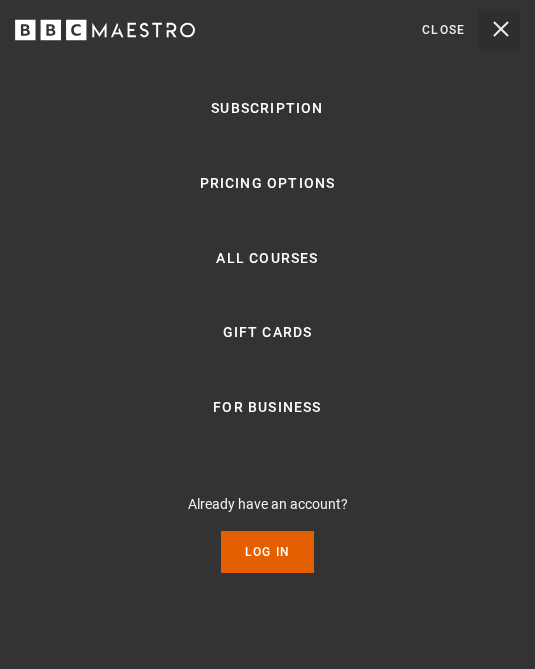 click on "Log In" at bounding box center (267, 552) 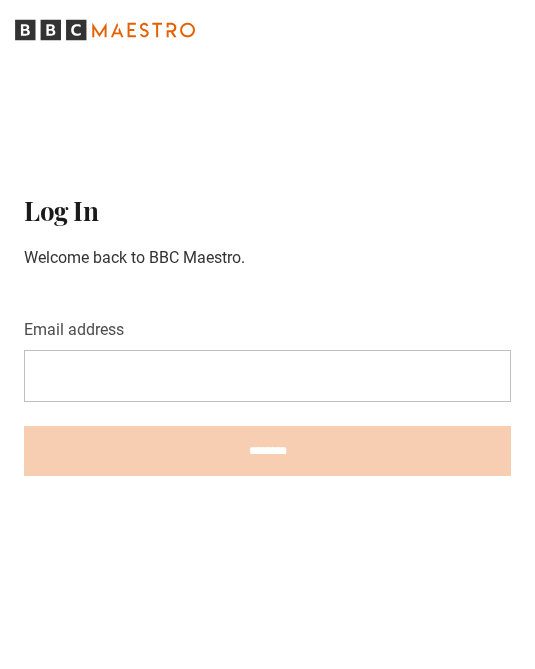 scroll, scrollTop: 0, scrollLeft: 0, axis: both 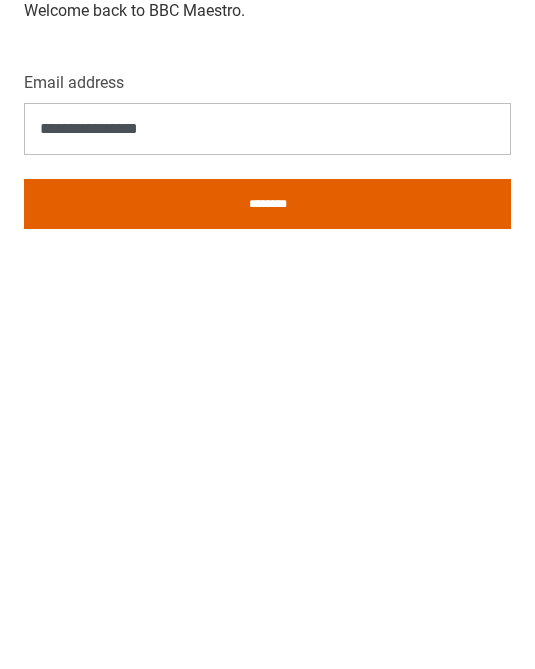 type on "**********" 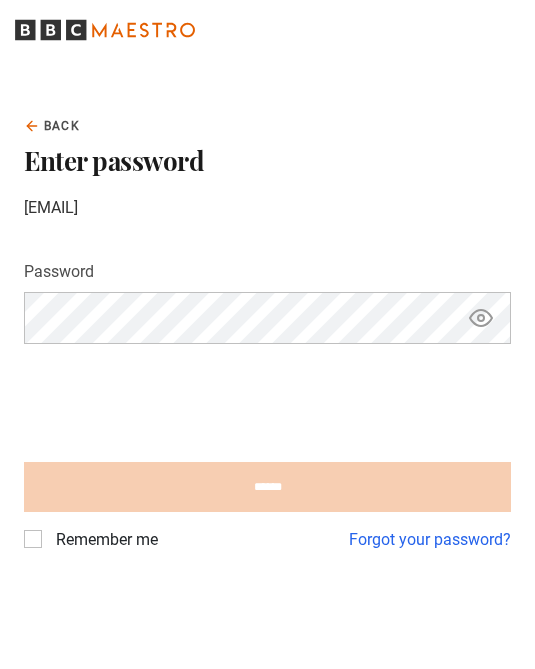 scroll, scrollTop: 0, scrollLeft: 0, axis: both 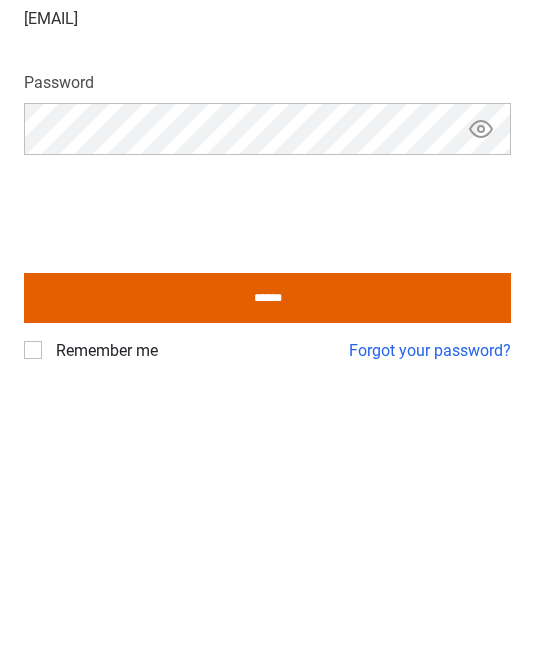 click 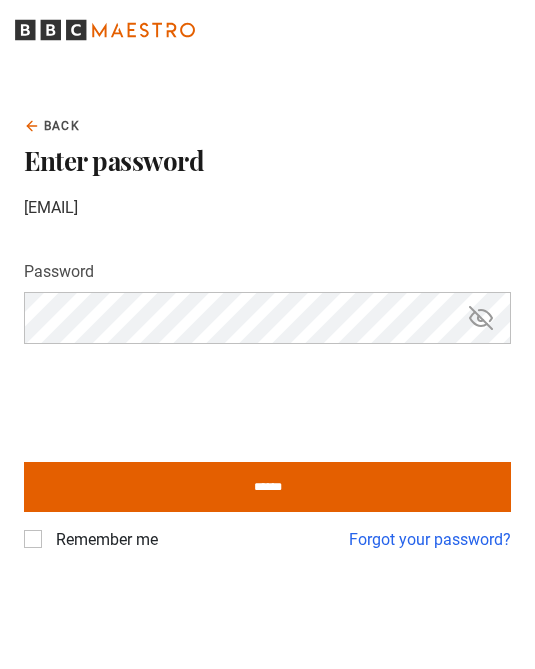 click on "******" at bounding box center (267, 487) 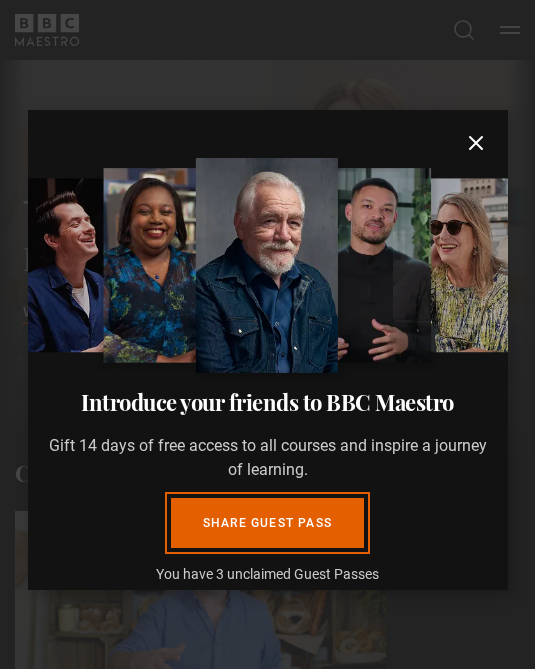 scroll, scrollTop: 0, scrollLeft: 0, axis: both 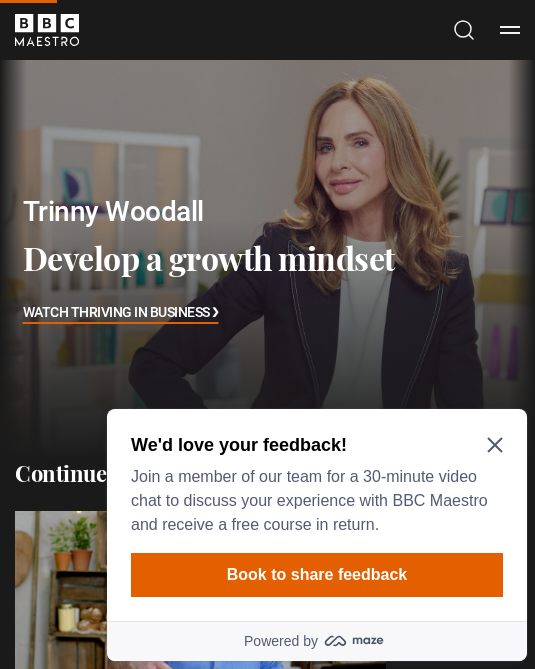 click on "We'd love your feedback!" at bounding box center [313, 445] 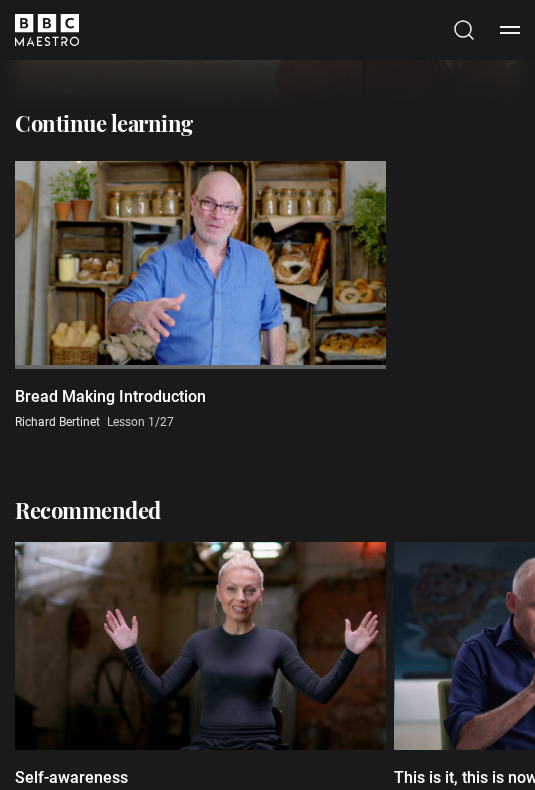 scroll, scrollTop: 399, scrollLeft: 0, axis: vertical 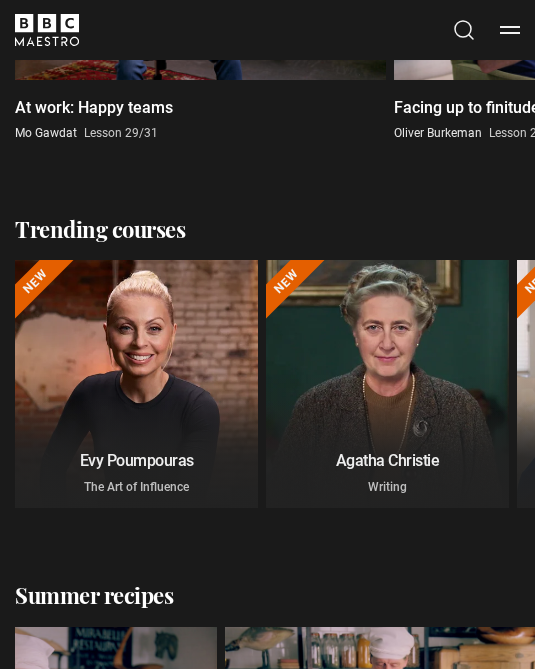 click on "Menu" at bounding box center [510, 30] 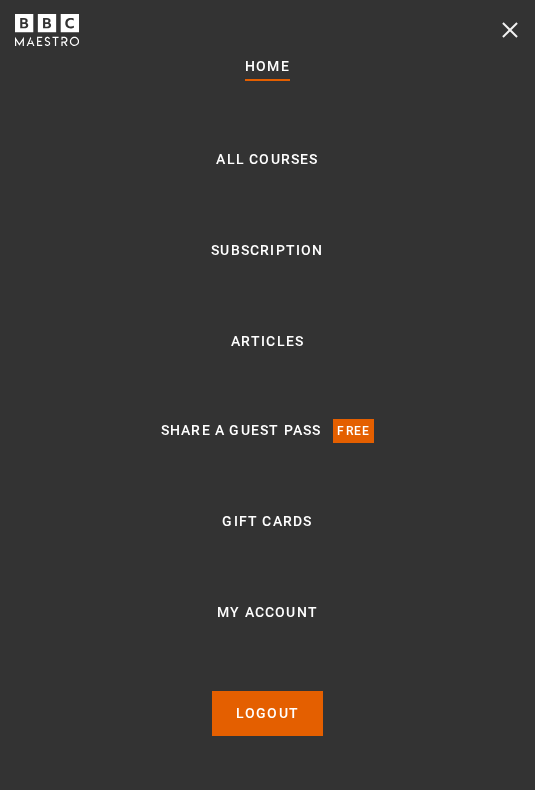 click on "All Courses" at bounding box center (267, 160) 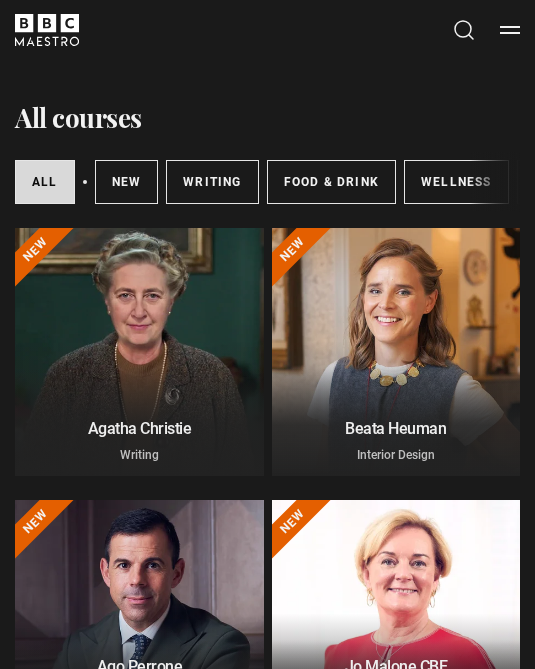 scroll, scrollTop: 0, scrollLeft: 0, axis: both 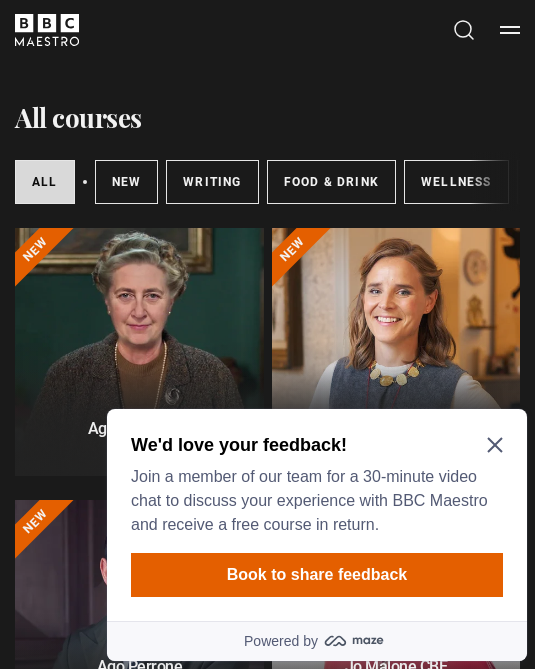 click on "We'd love your feedback!" at bounding box center (313, 445) 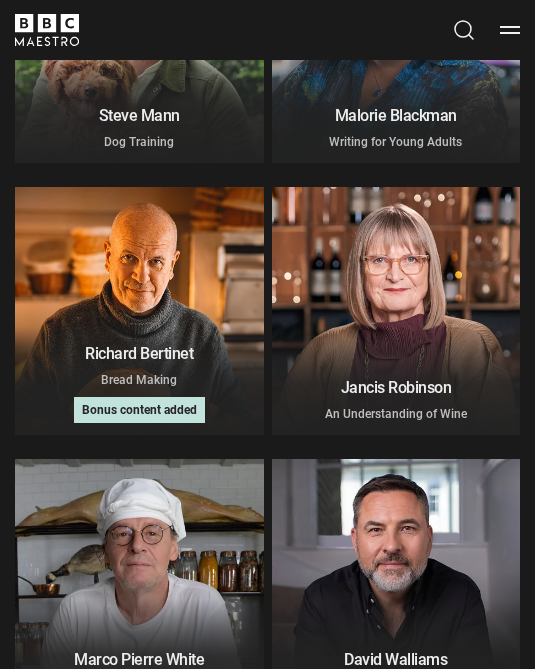 scroll, scrollTop: 5052, scrollLeft: 0, axis: vertical 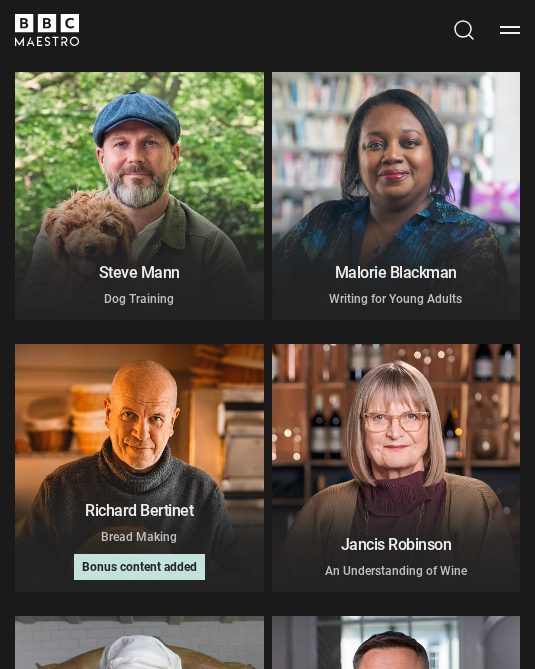 click on "Search" at bounding box center [464, 30] 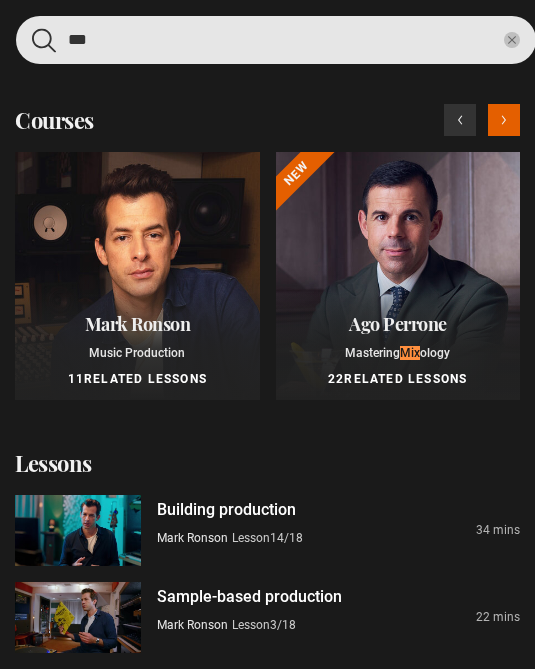 type on "***" 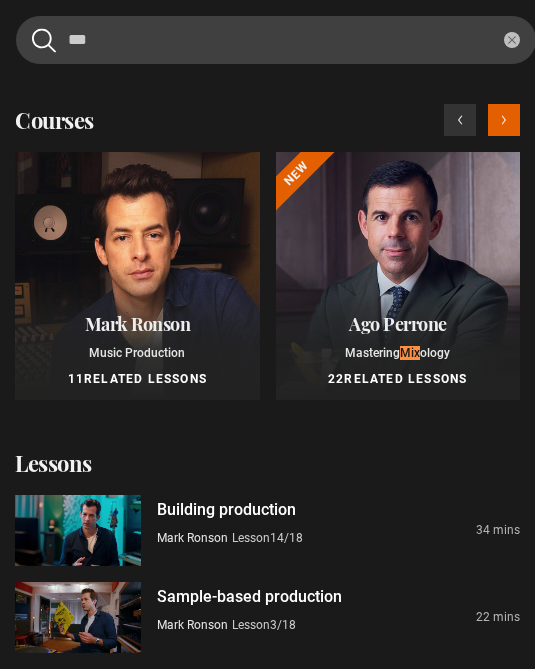 click on "Ago Perrone" at bounding box center [398, 324] 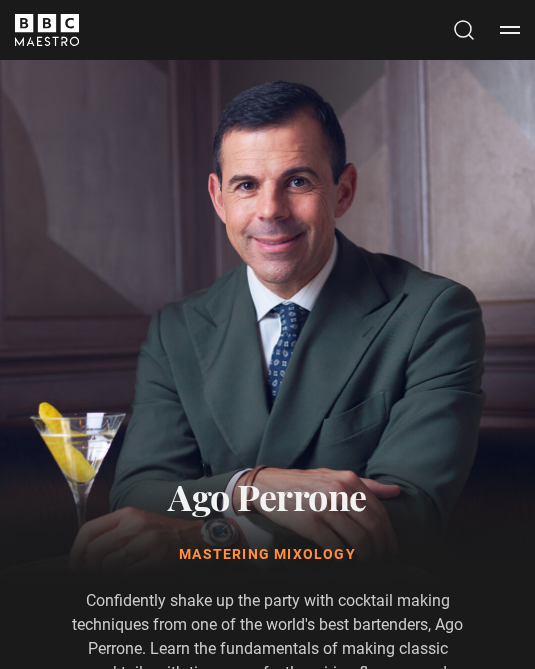 scroll, scrollTop: 0, scrollLeft: 0, axis: both 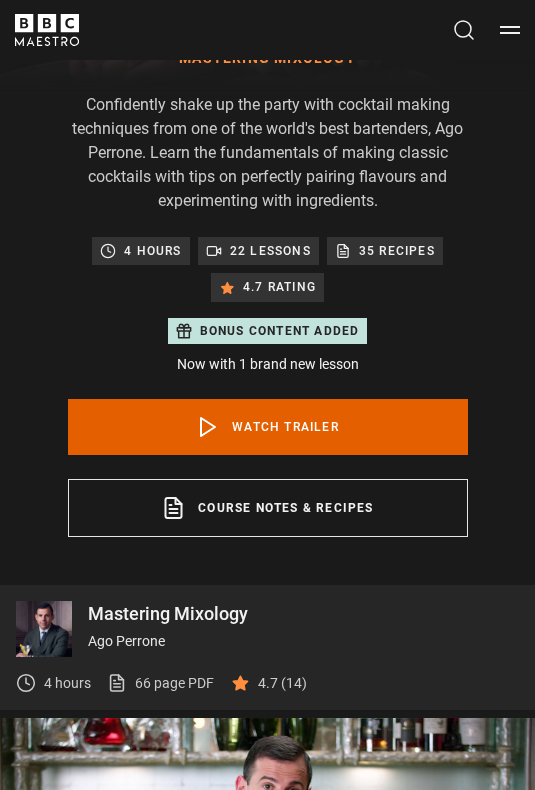 click on "Watch Trailer" at bounding box center [268, 427] 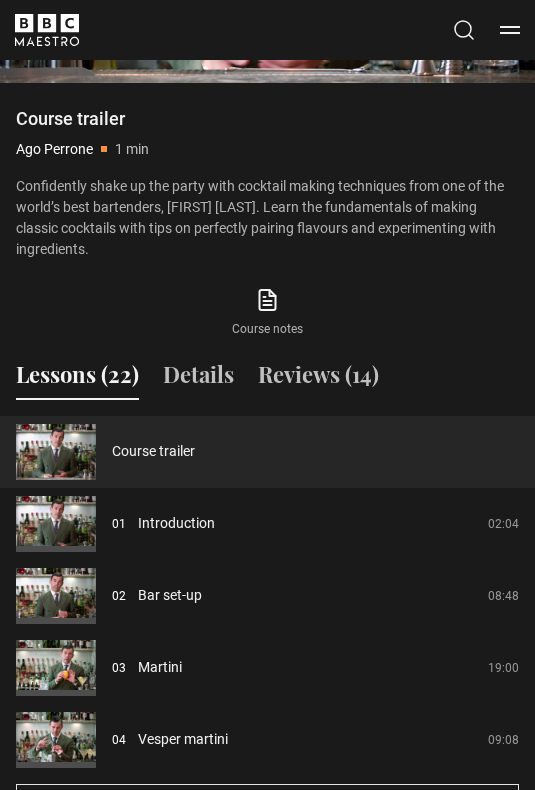 scroll, scrollTop: 1447, scrollLeft: 0, axis: vertical 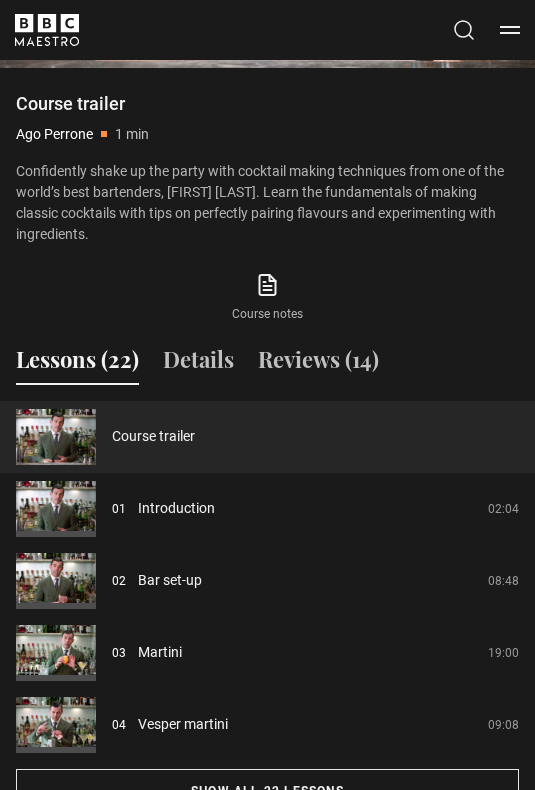 click on "Introduction" at bounding box center (176, 508) 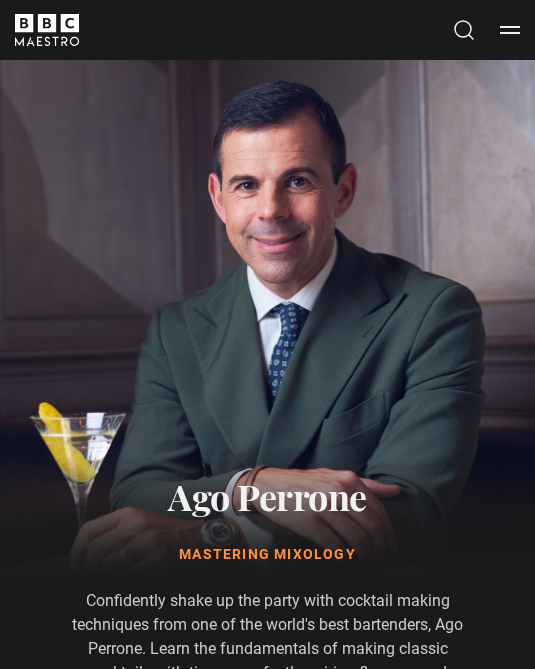 scroll, scrollTop: 1047, scrollLeft: 0, axis: vertical 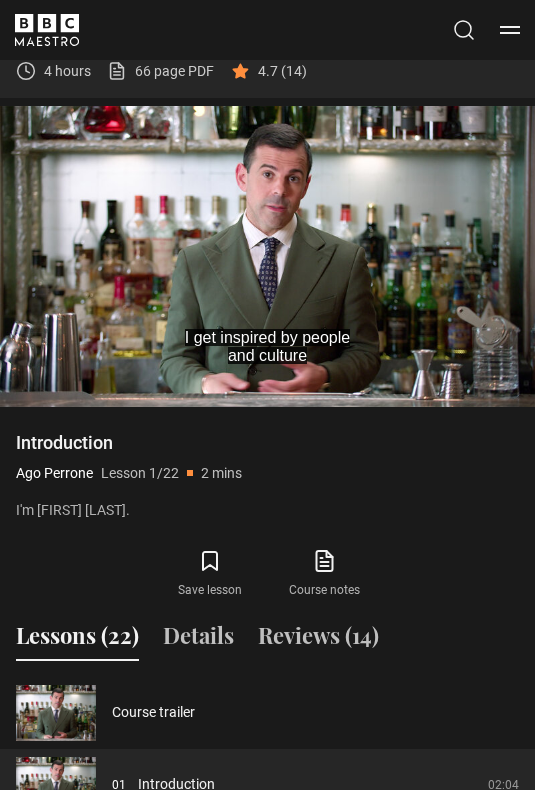 click 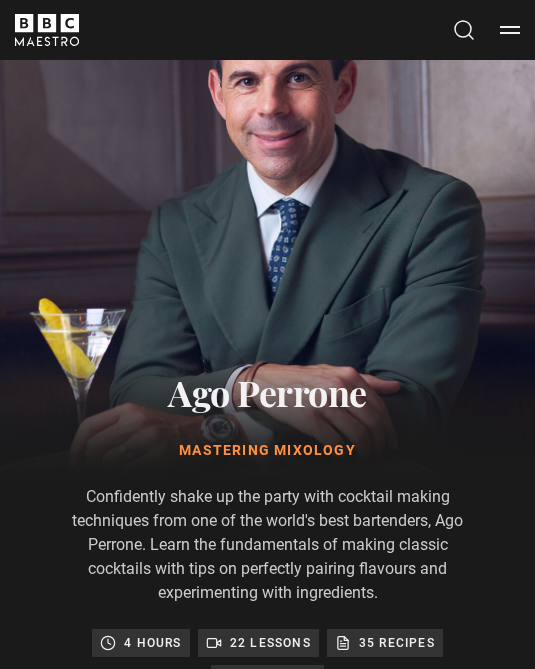 scroll, scrollTop: 0, scrollLeft: 0, axis: both 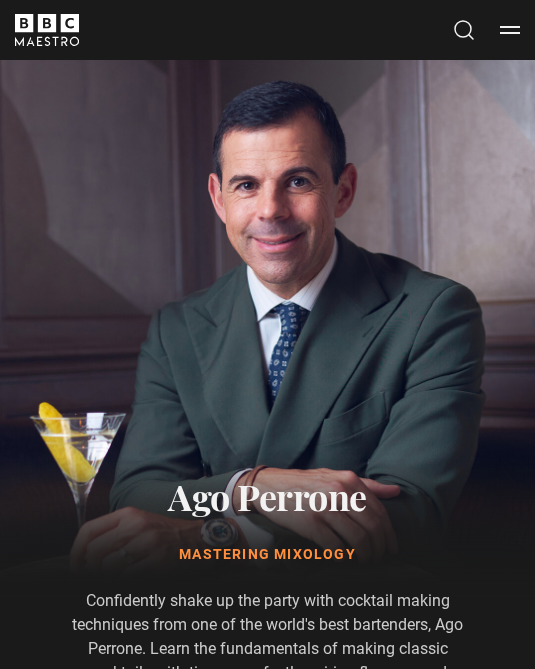 click on "Menu" at bounding box center [510, 30] 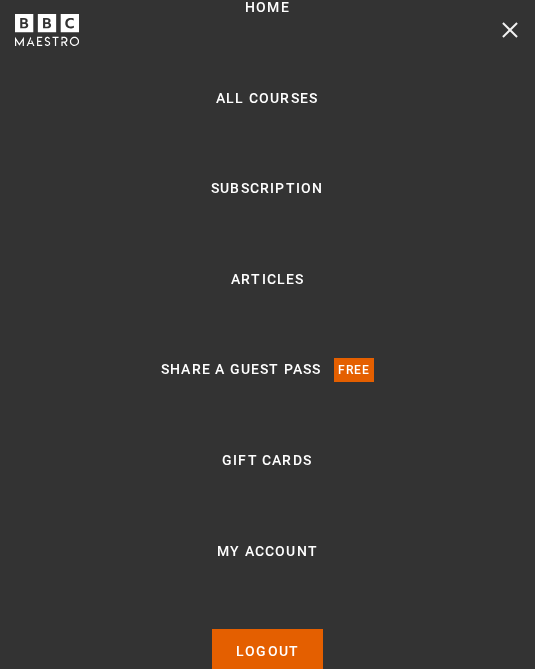 click on "My Account" at bounding box center [267, 552] 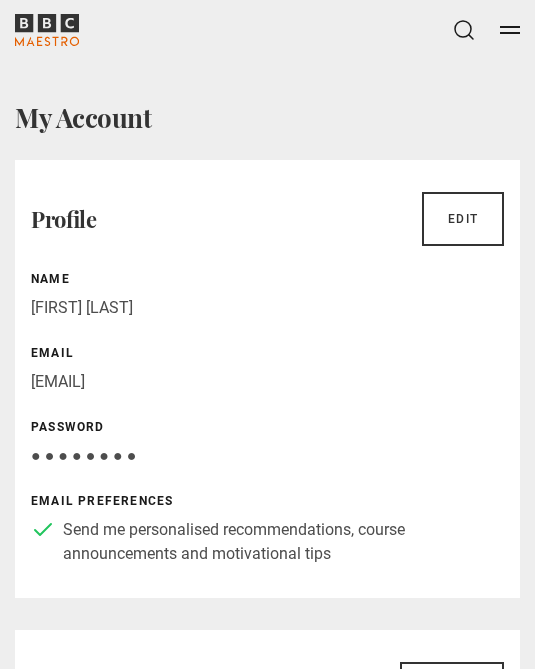 scroll, scrollTop: 0, scrollLeft: 0, axis: both 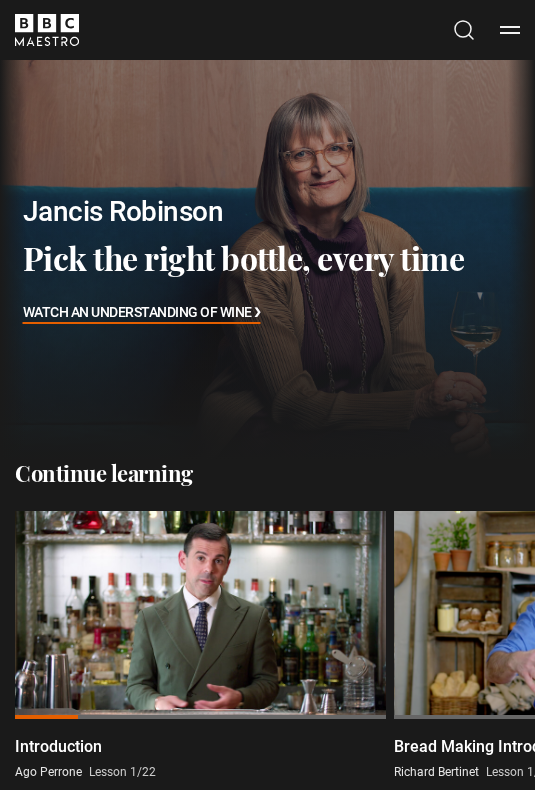 click on "Watch
An Understanding of Wine ❯" at bounding box center (142, 314) 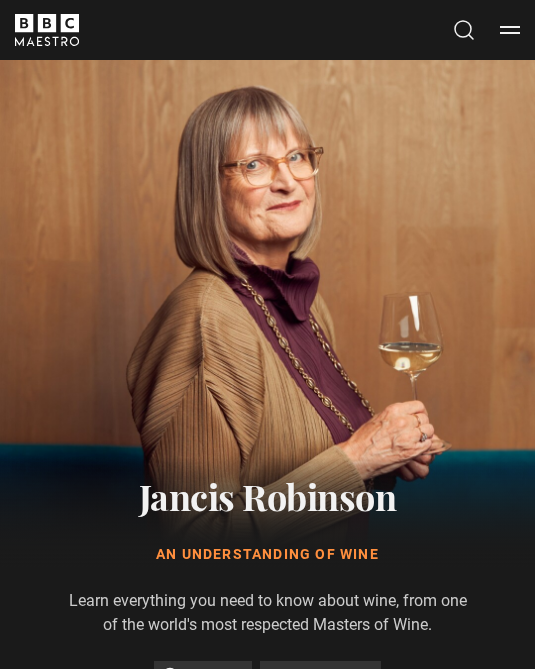 scroll, scrollTop: 0, scrollLeft: 0, axis: both 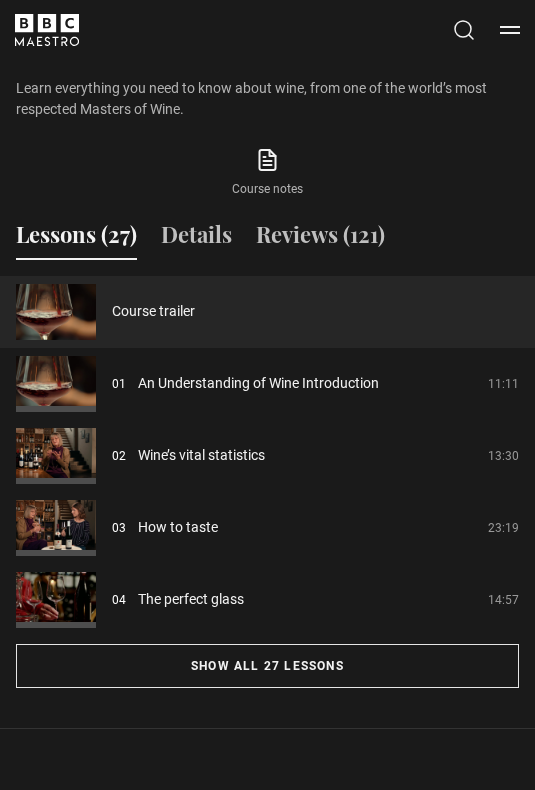 click on "An Understanding of Wine Introduction" at bounding box center (258, 383) 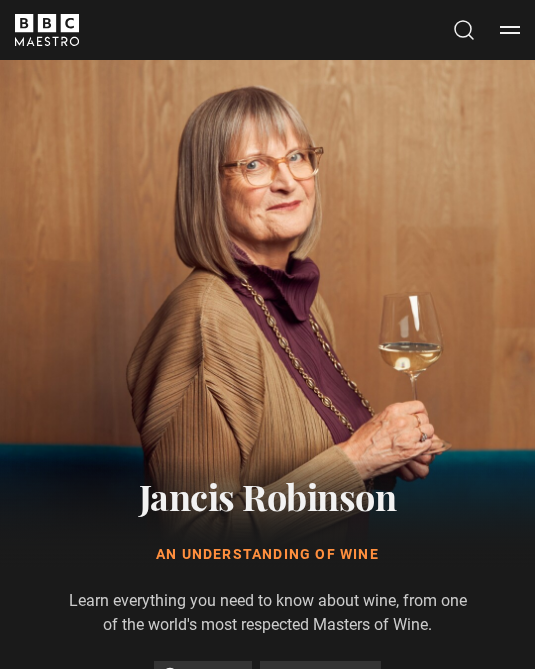 scroll, scrollTop: 902, scrollLeft: 0, axis: vertical 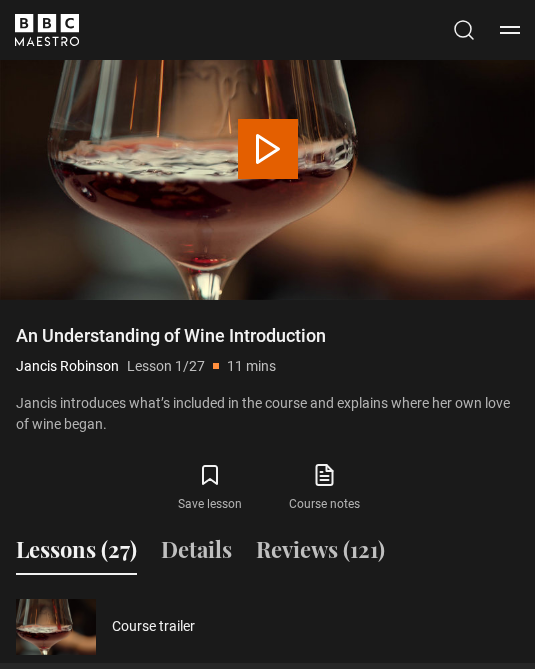 click 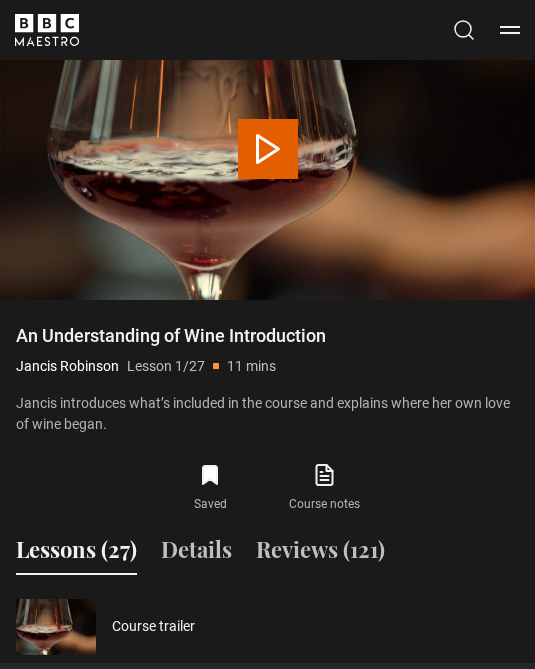 click on "Menu" at bounding box center (510, 30) 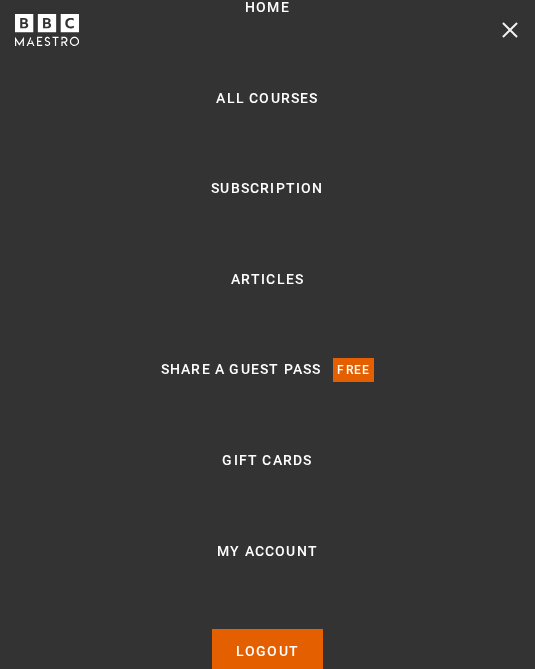 scroll, scrollTop: 0, scrollLeft: 0, axis: both 